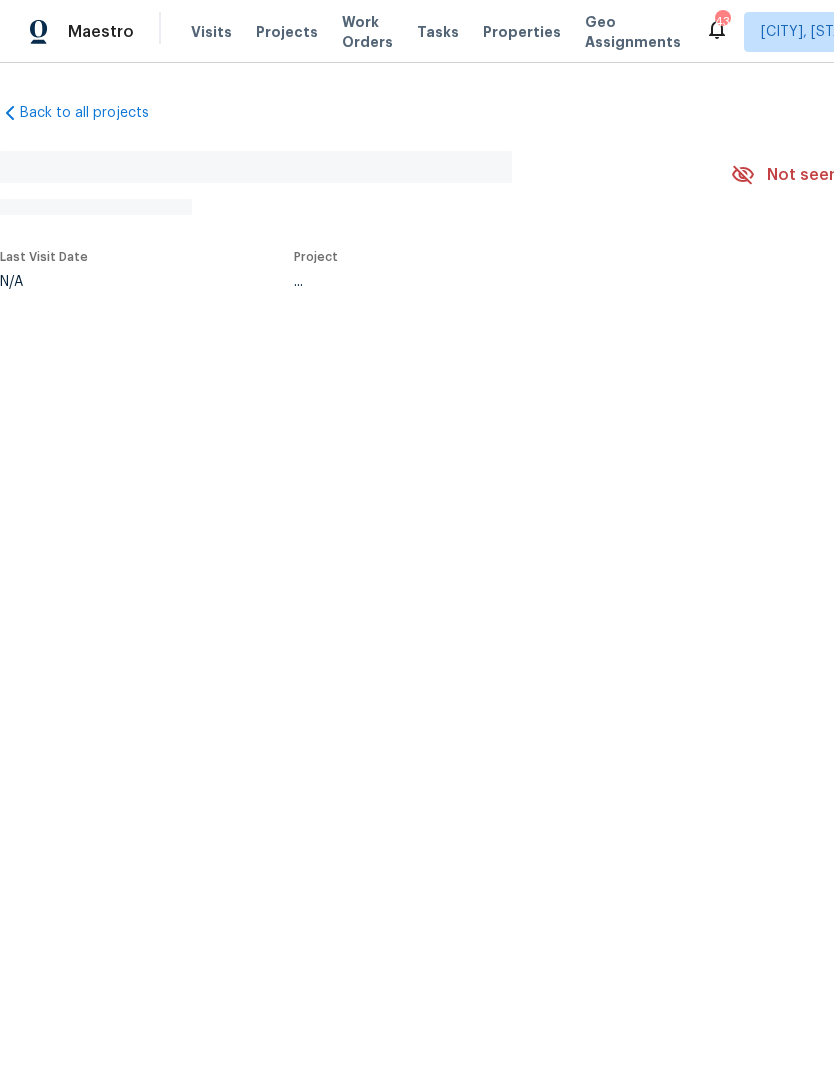 scroll, scrollTop: 0, scrollLeft: 0, axis: both 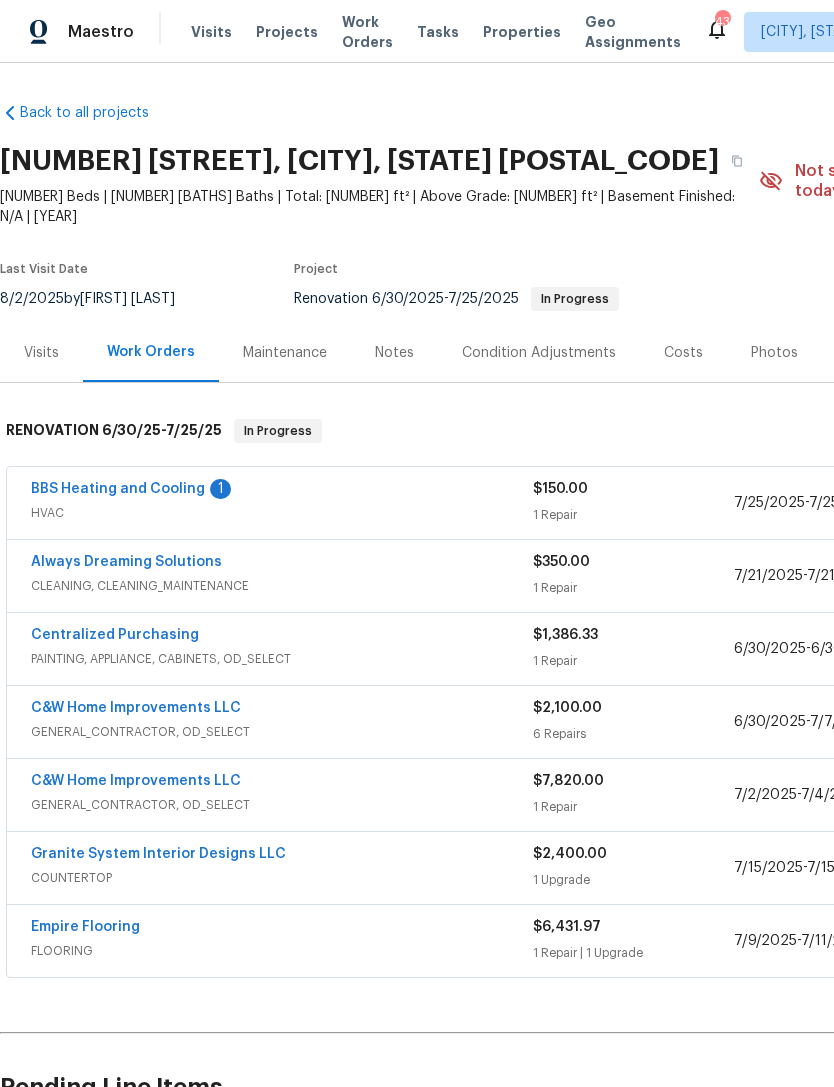 click on "Photos" at bounding box center (774, 353) 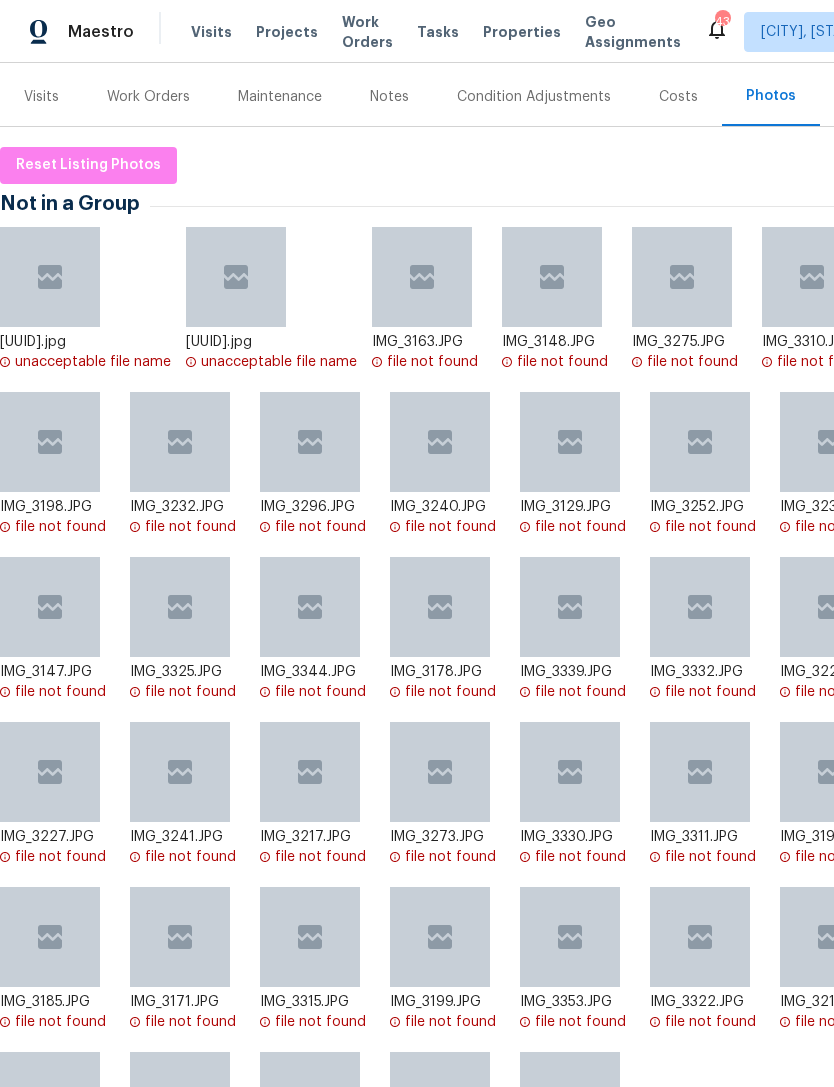 scroll, scrollTop: 259, scrollLeft: 0, axis: vertical 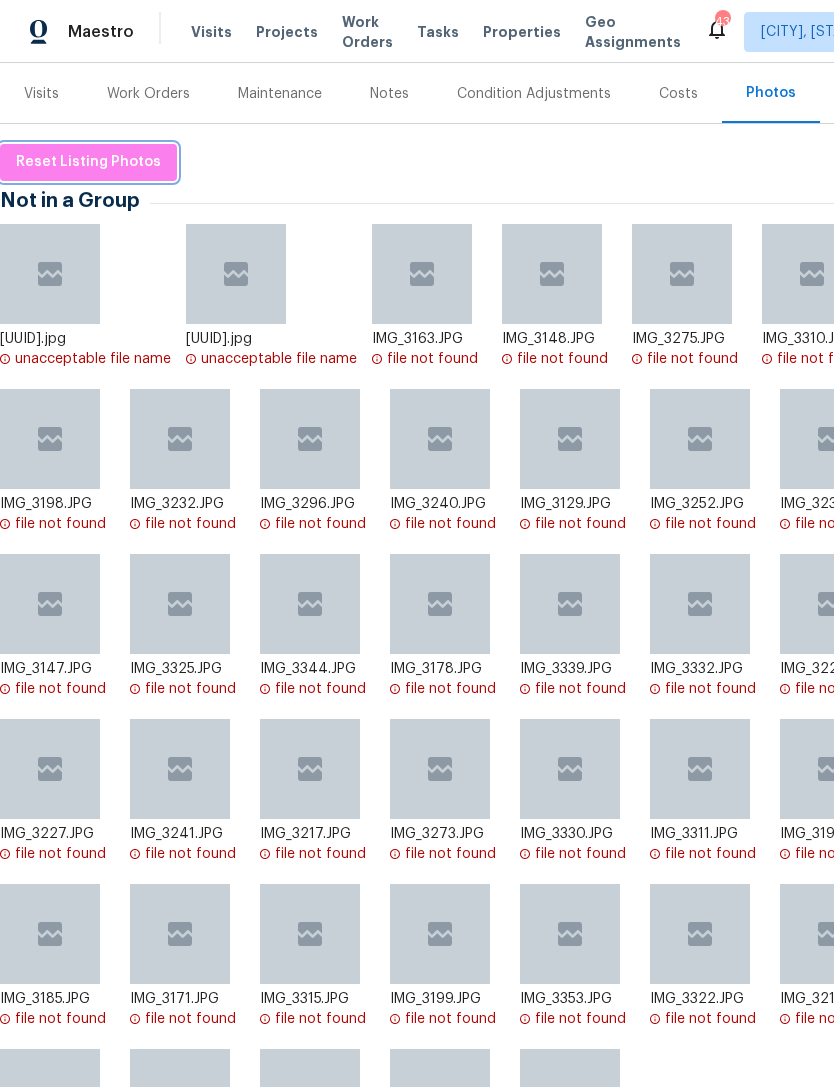 click on "Reset Listing Photos" at bounding box center (88, 162) 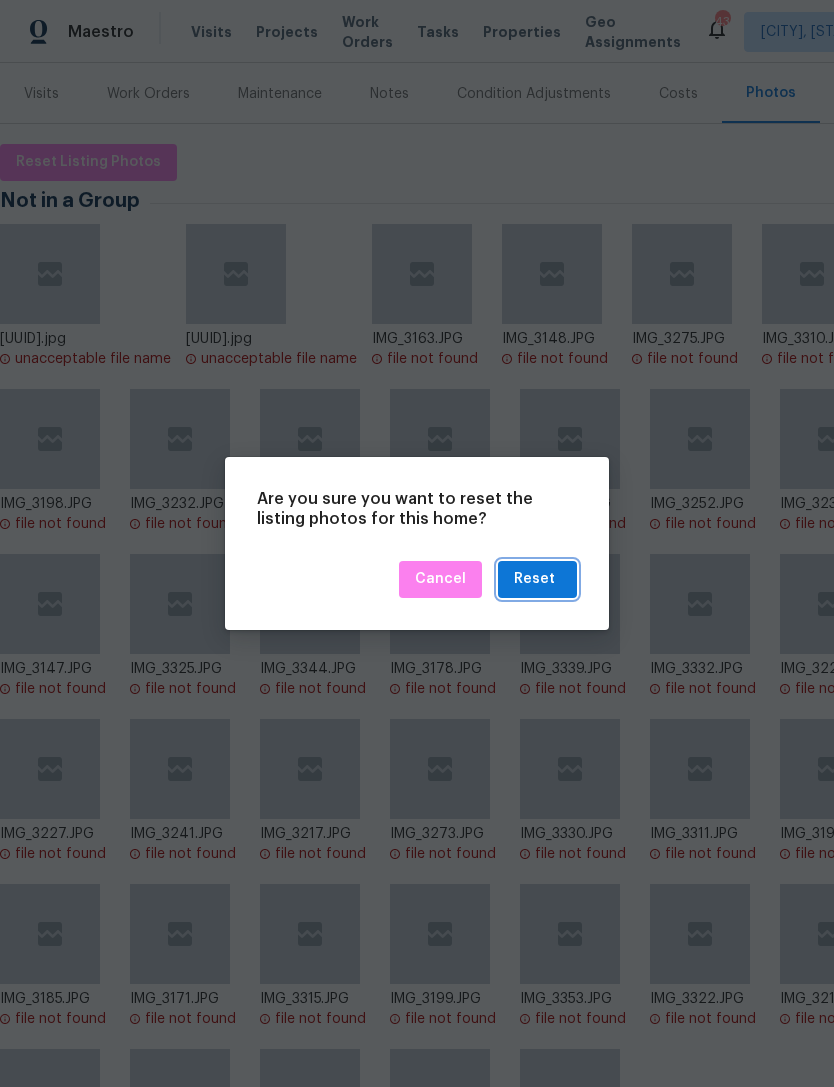 click on "Reset" at bounding box center [534, 579] 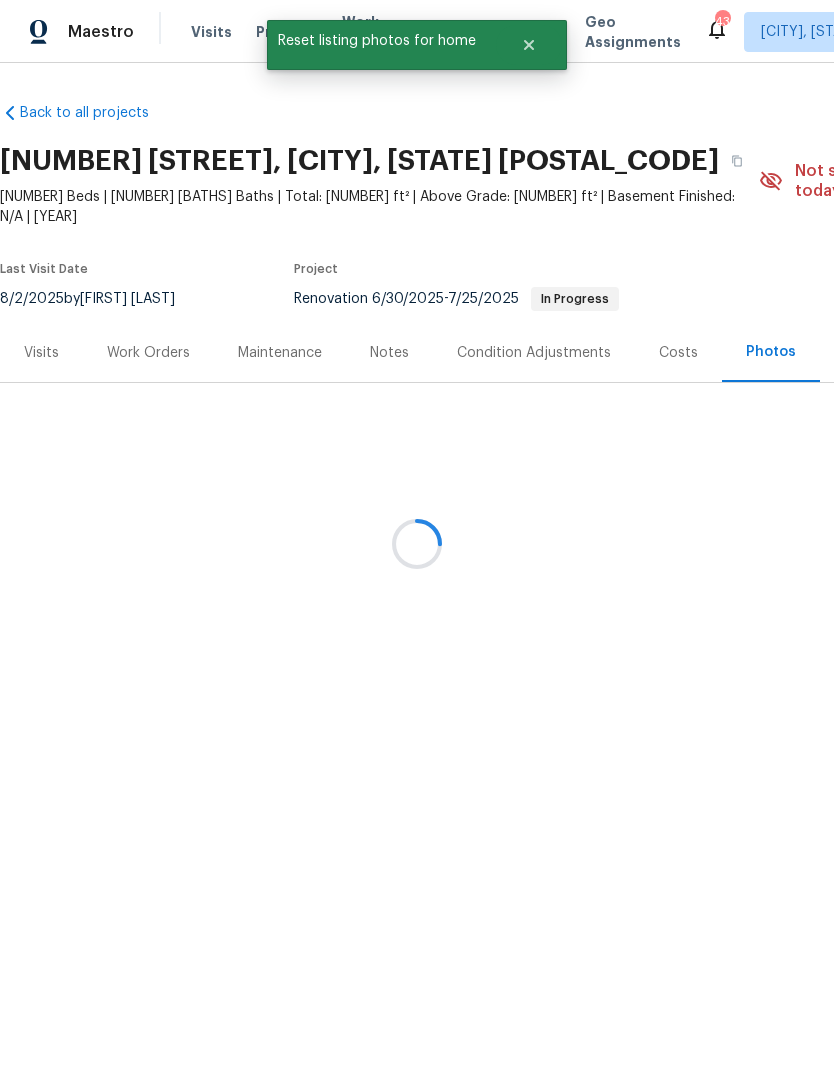 scroll, scrollTop: 0, scrollLeft: 0, axis: both 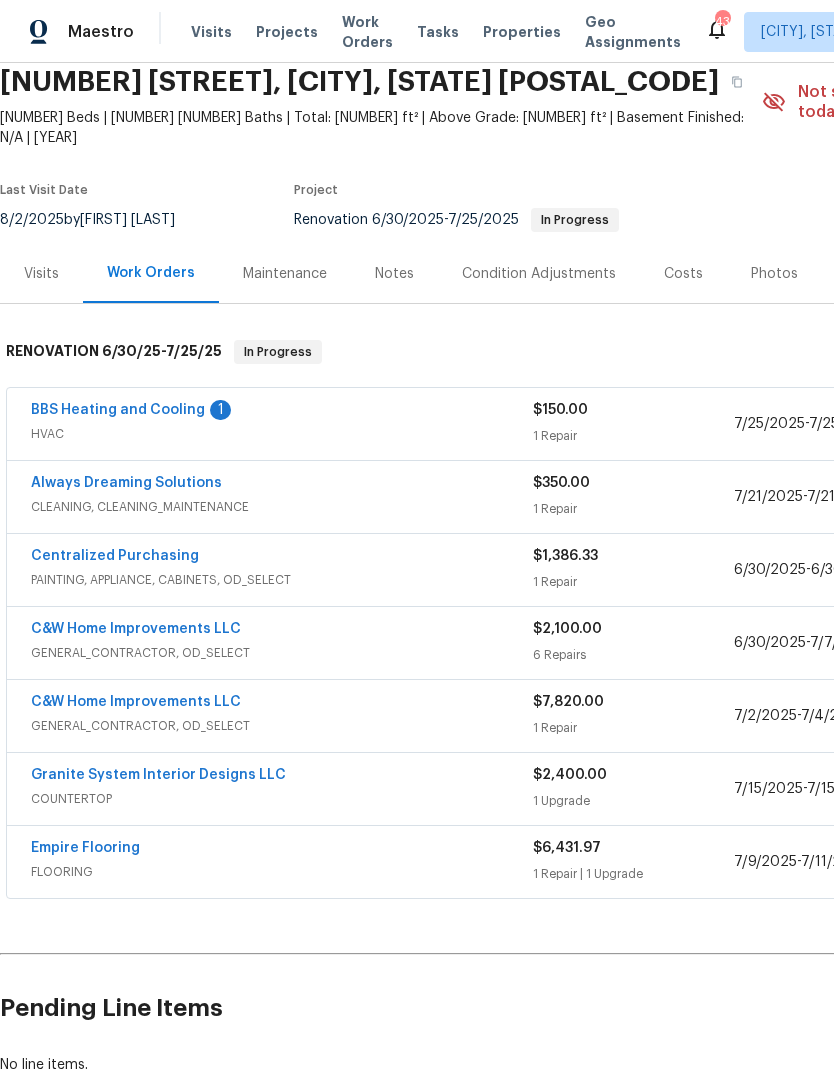 click on "BBS Heating and Cooling" at bounding box center [118, 410] 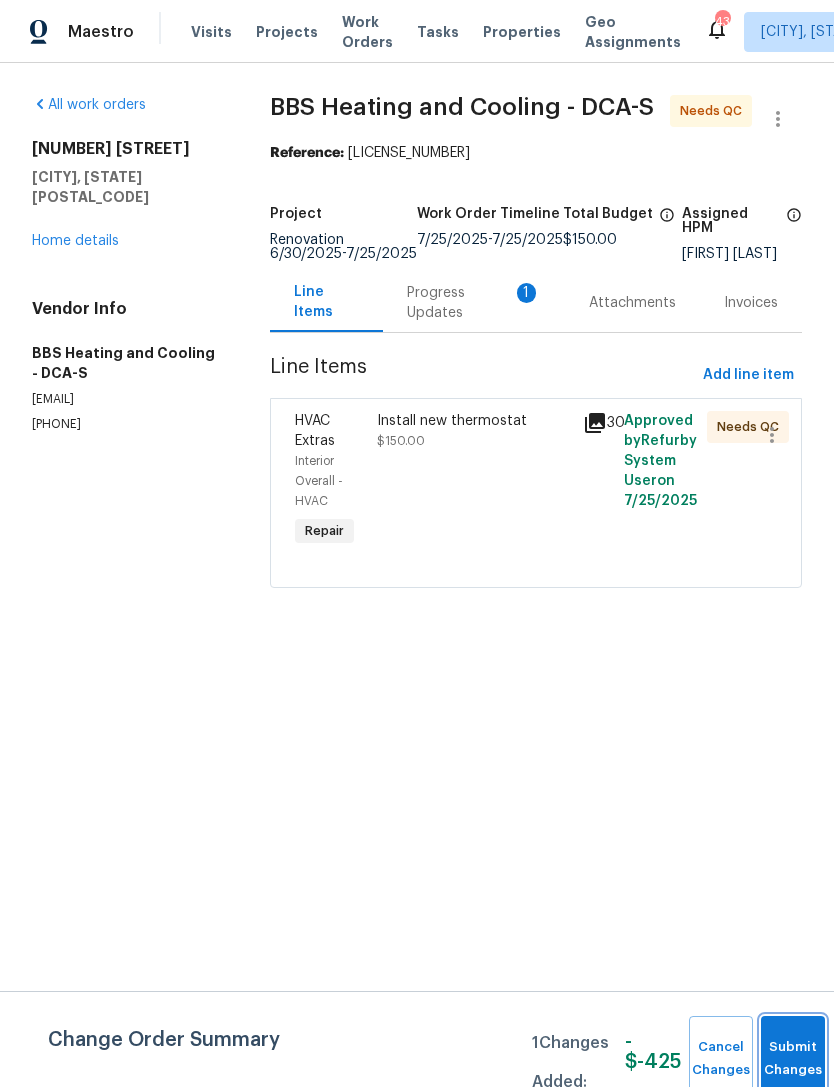 click on "Submit Changes" at bounding box center (793, 1059) 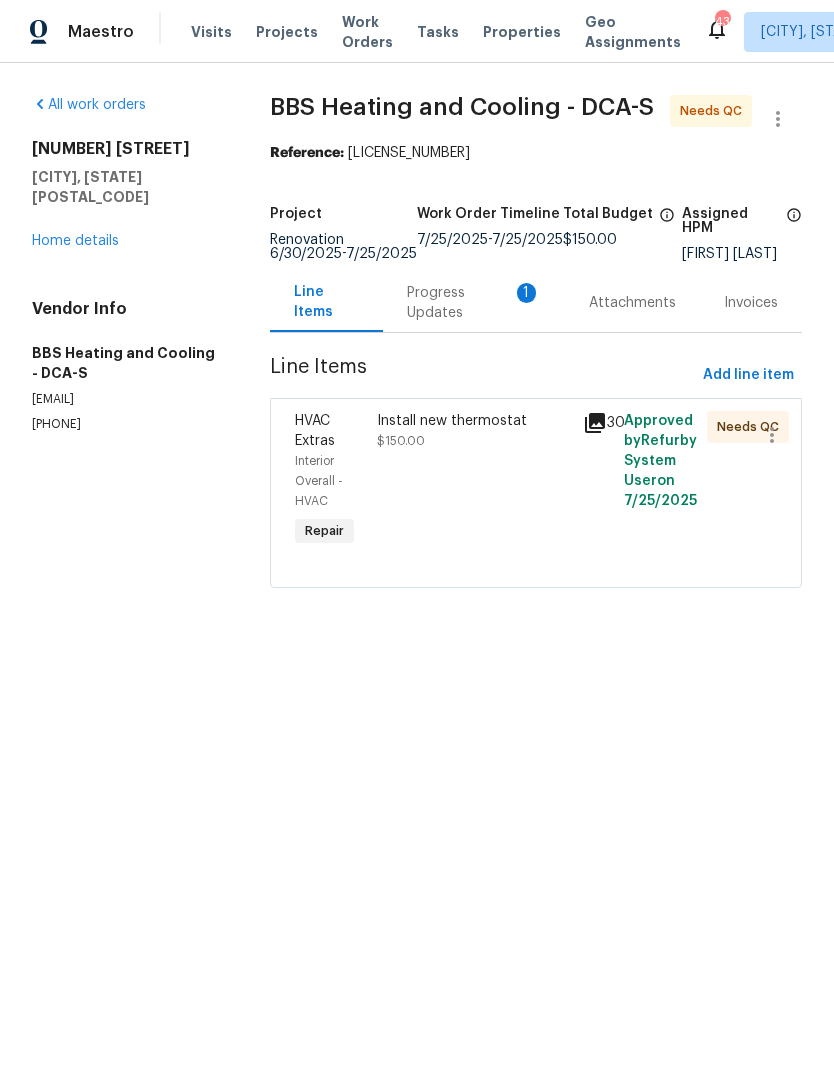 click on "Install new thermostat $150.00" at bounding box center [474, 481] 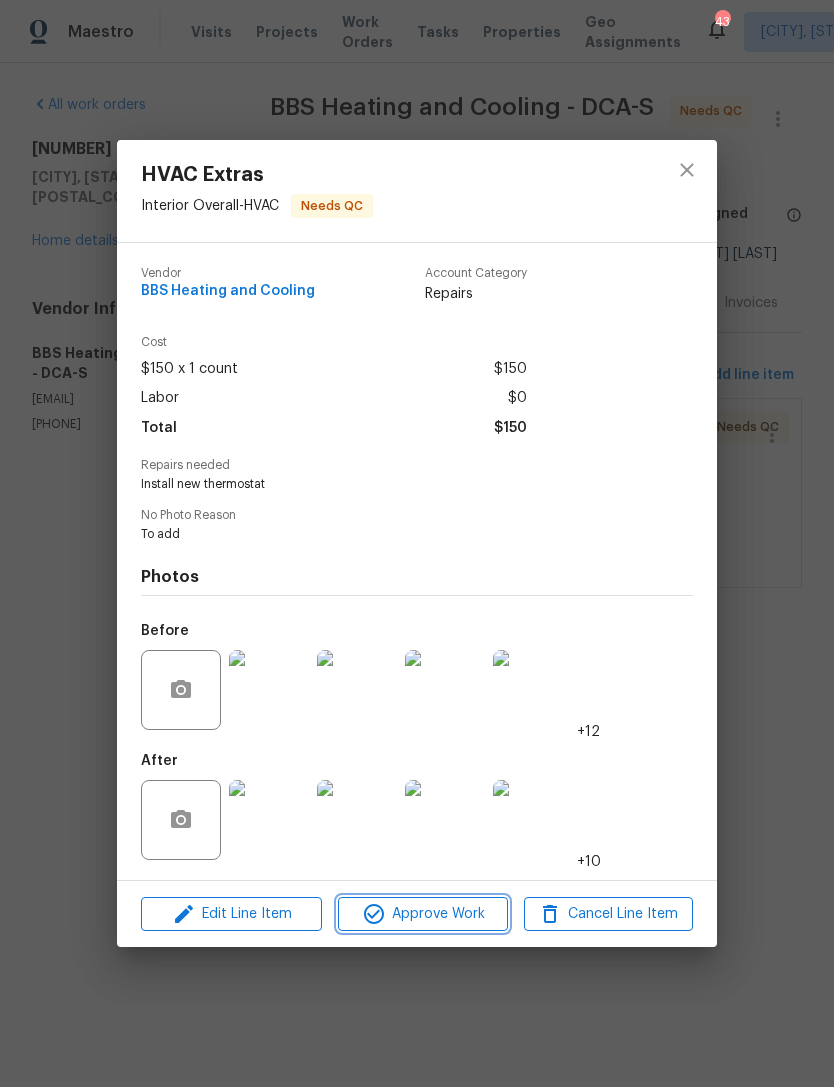 click on "Approve Work" at bounding box center (422, 914) 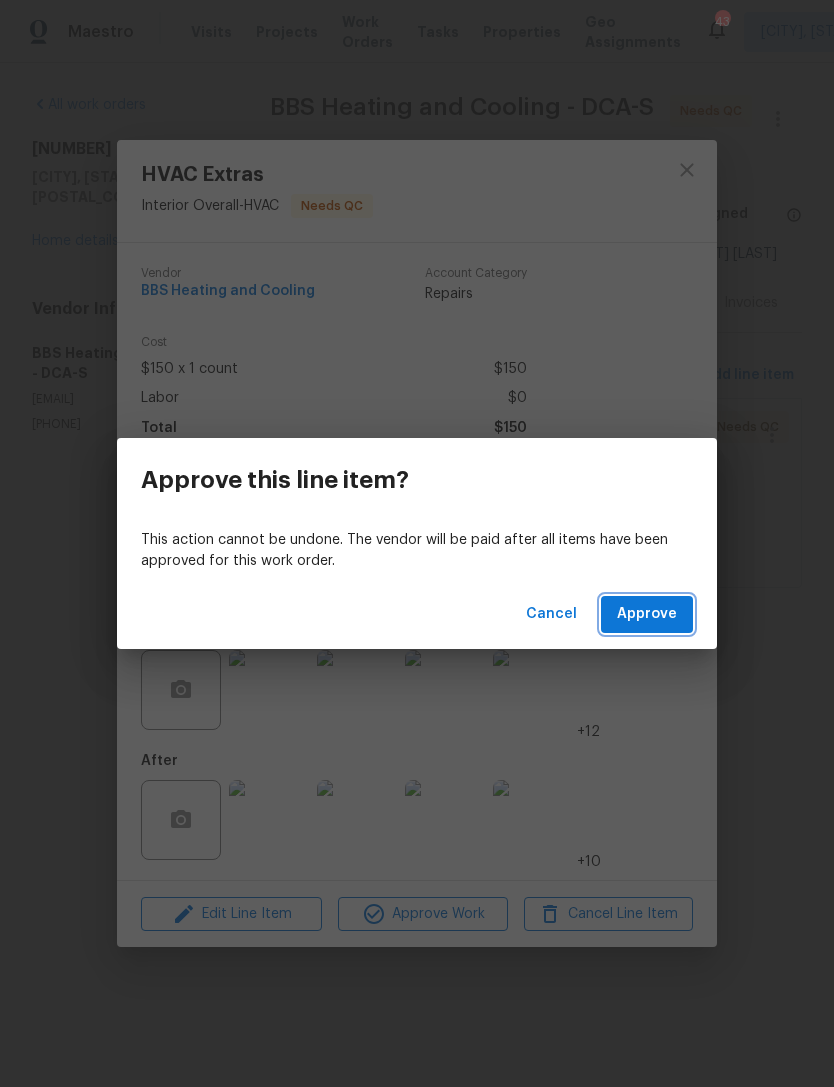 click on "Approve" at bounding box center (647, 614) 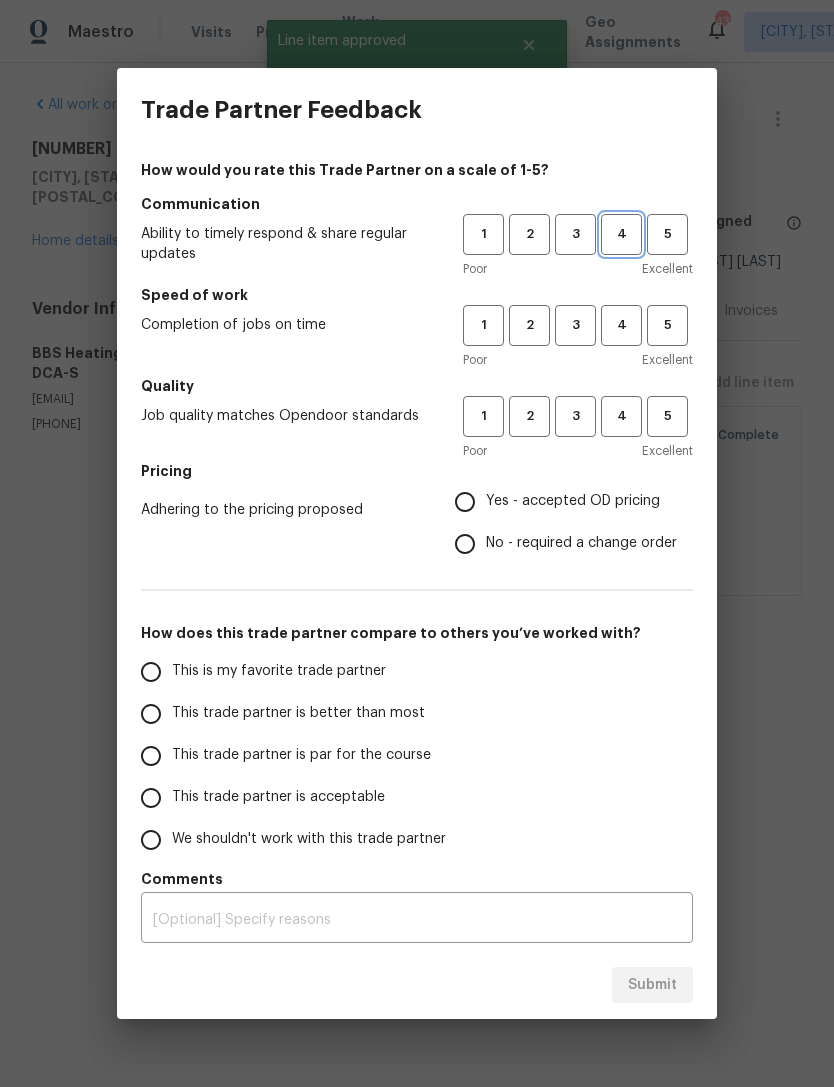 click on "4" at bounding box center (621, 234) 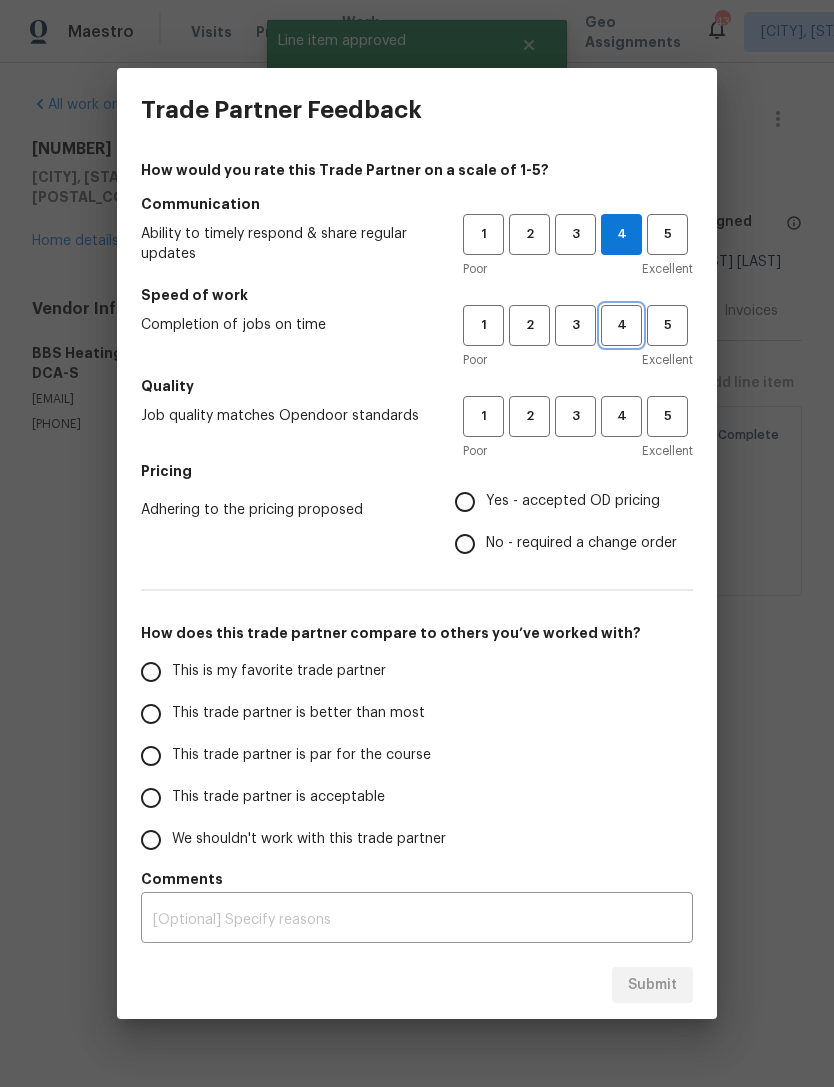 click on "4" at bounding box center (621, 325) 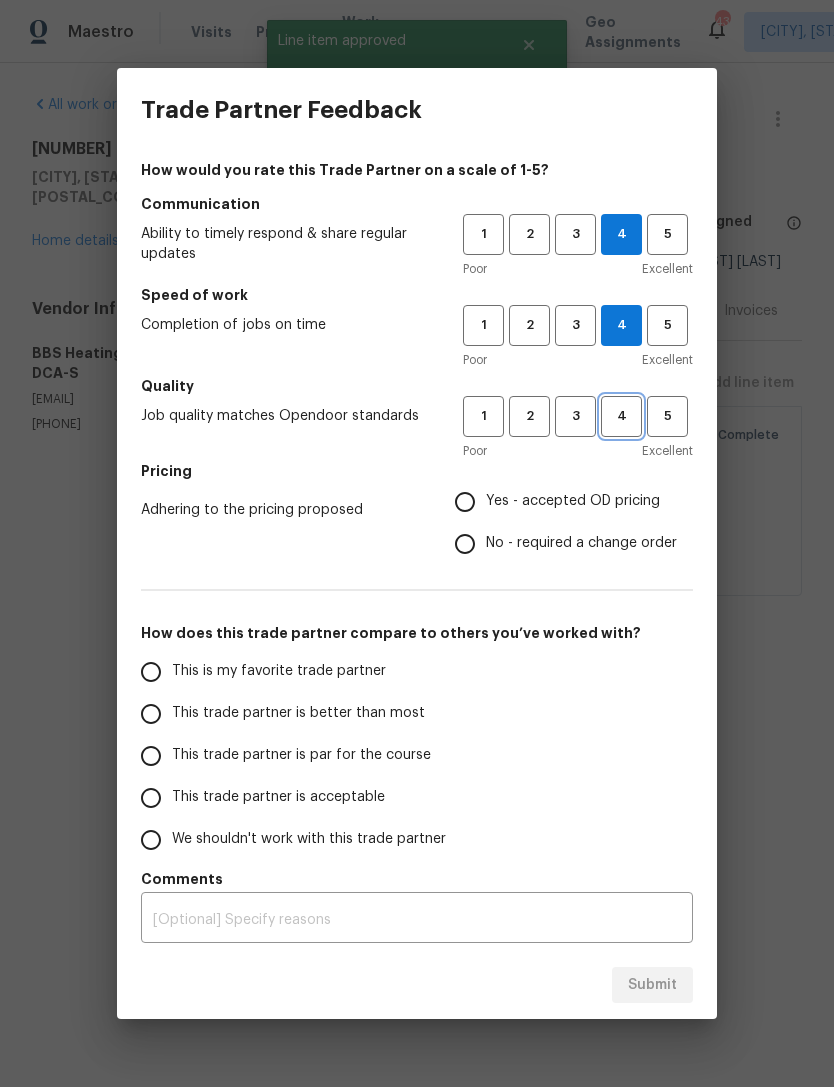 click on "4" at bounding box center (621, 416) 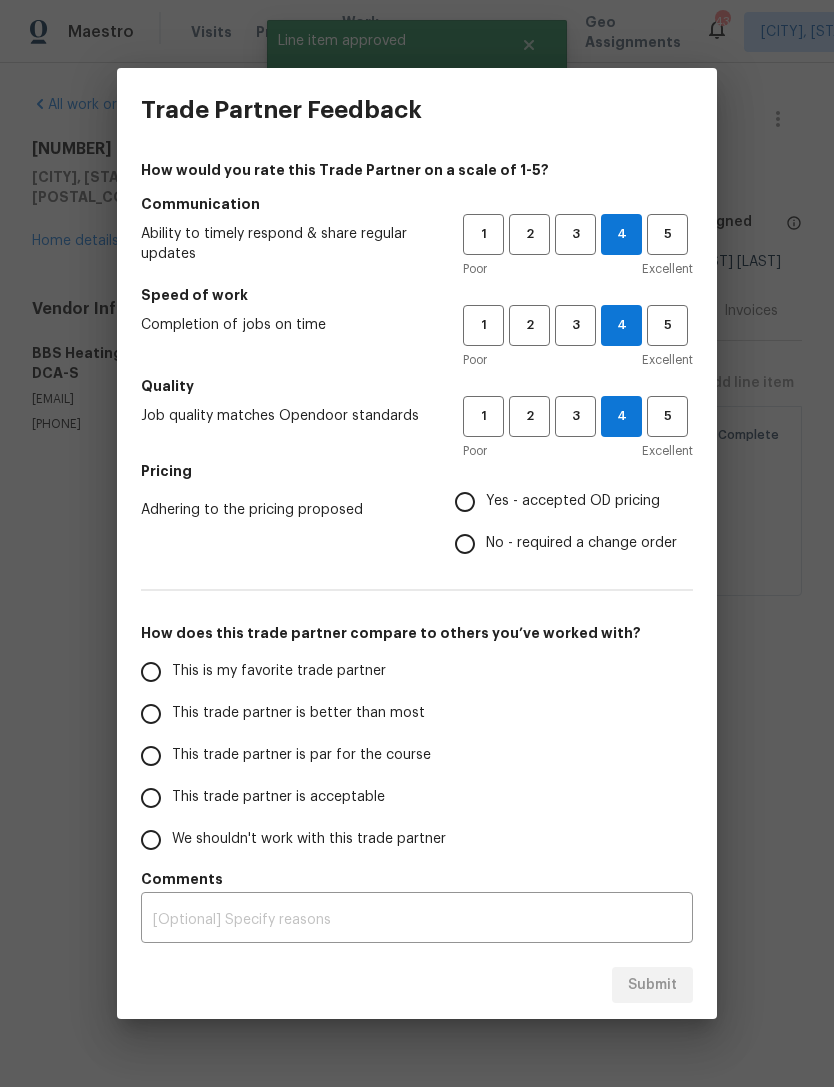 click on "Yes - accepted OD pricing" at bounding box center (465, 502) 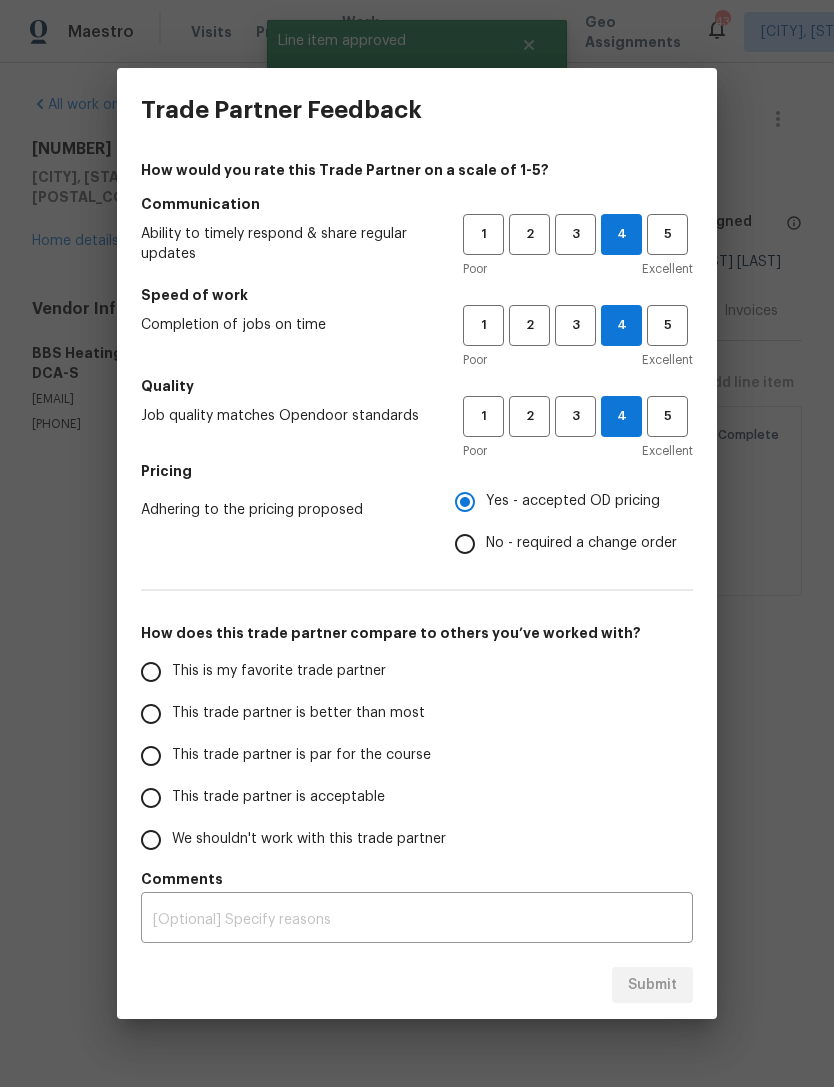 click on "This trade partner is par for the course" at bounding box center (151, 756) 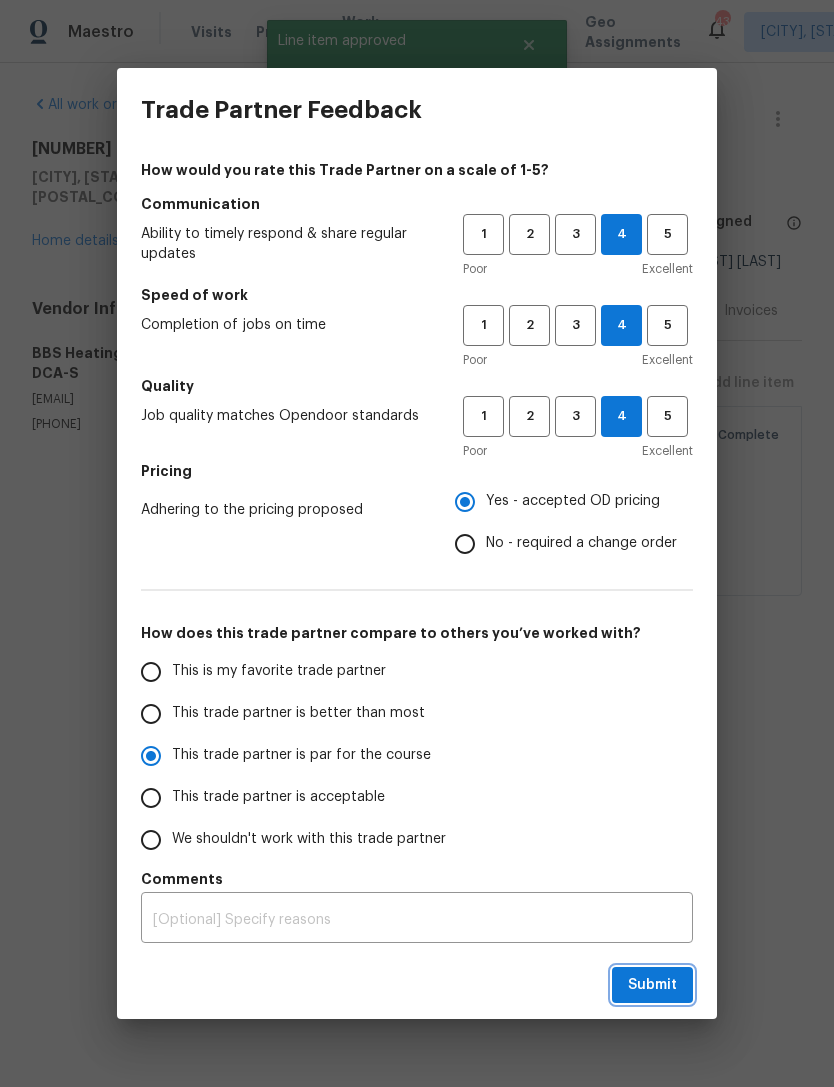click on "Submit" at bounding box center (652, 985) 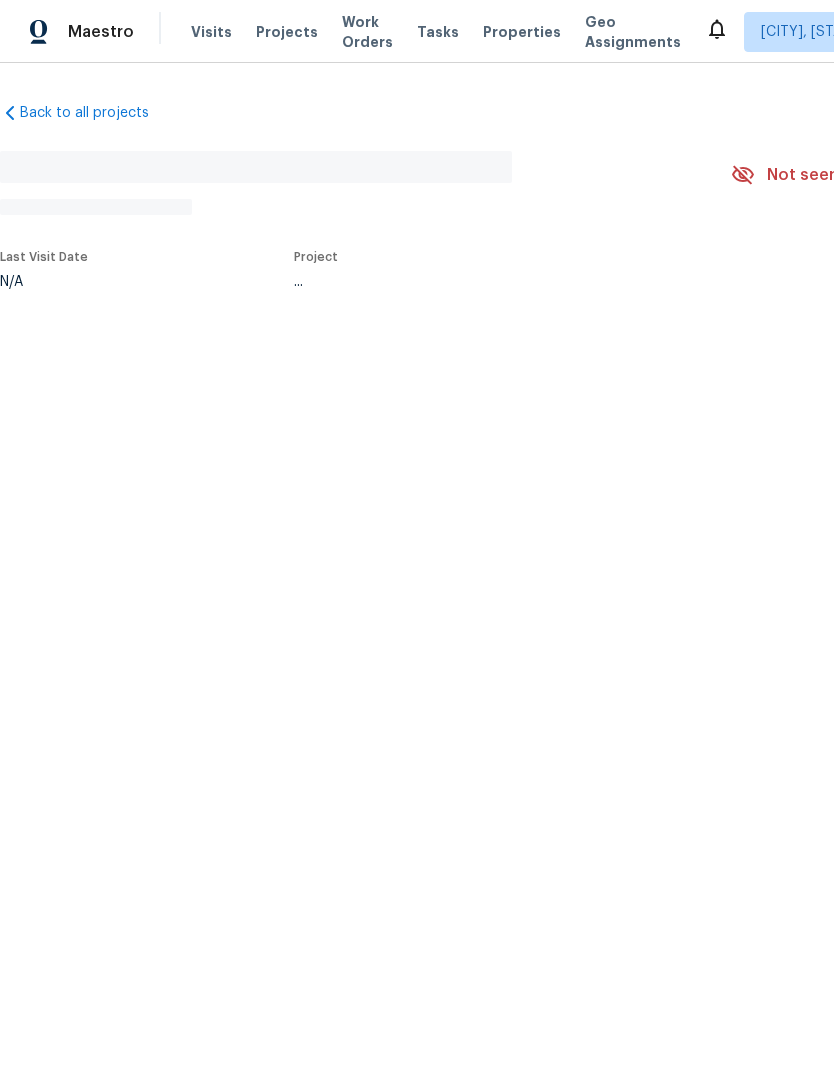 scroll, scrollTop: 0, scrollLeft: 0, axis: both 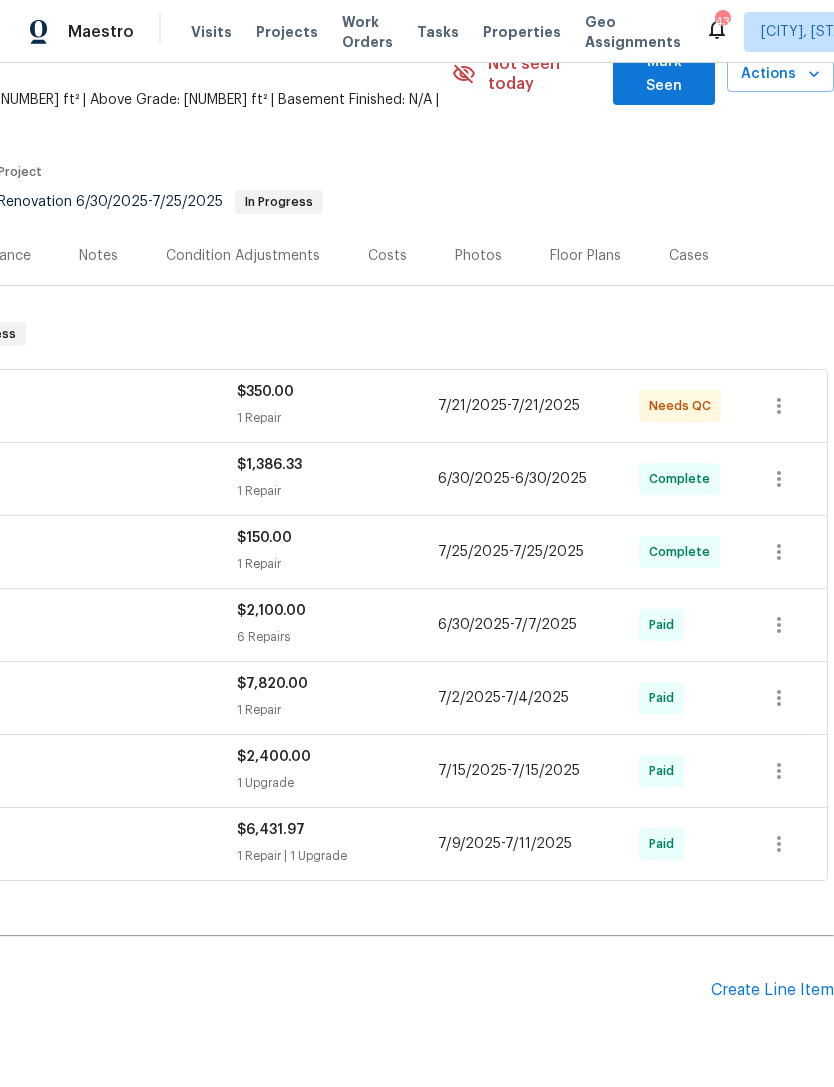 click on "$350.00" at bounding box center [337, 392] 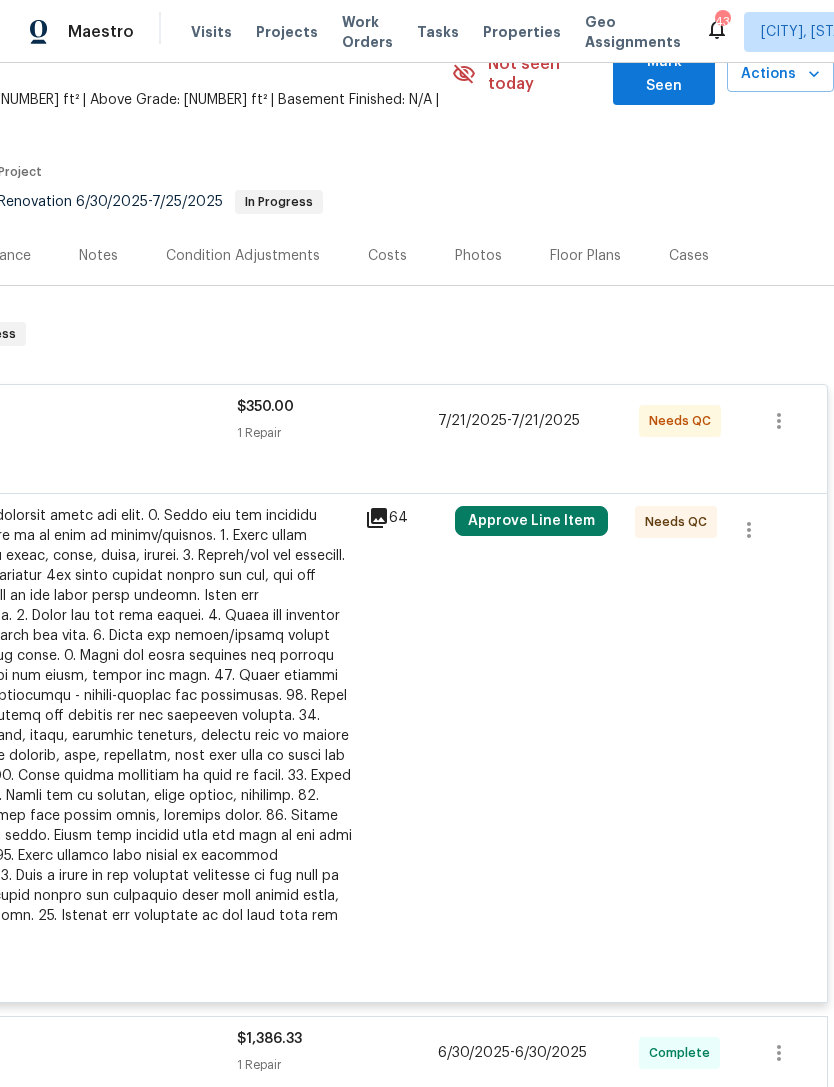 click 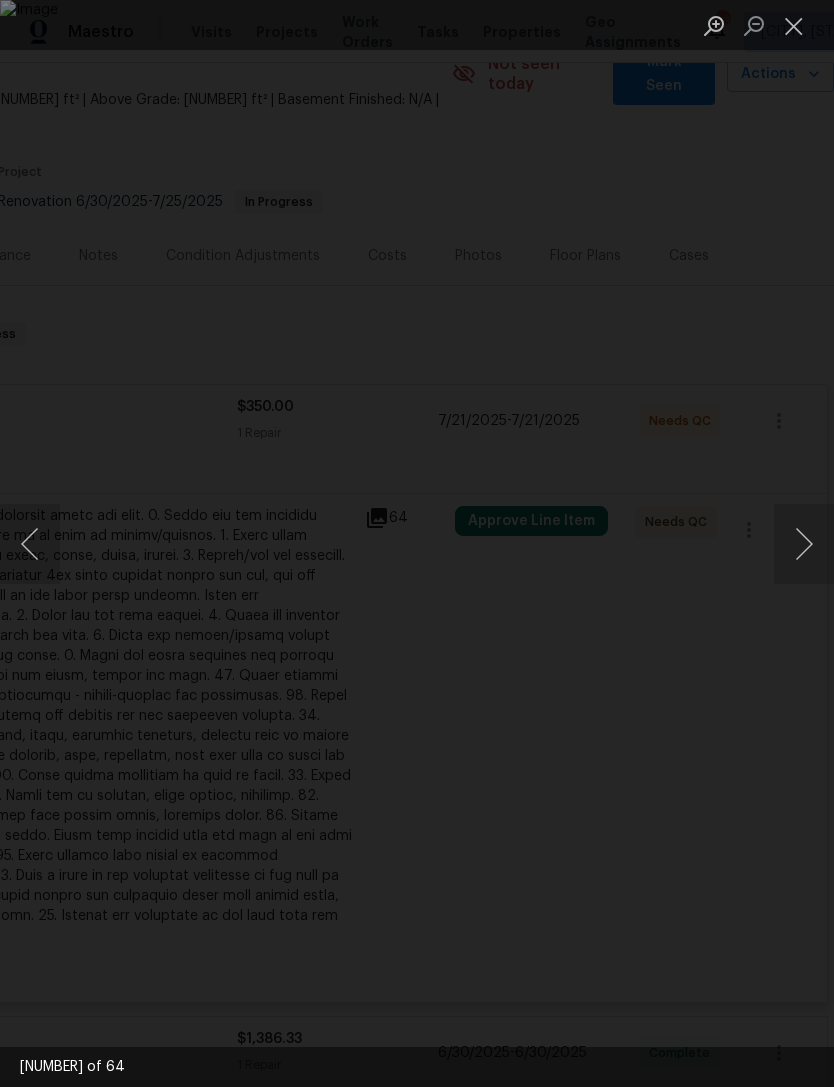 click at bounding box center (804, 544) 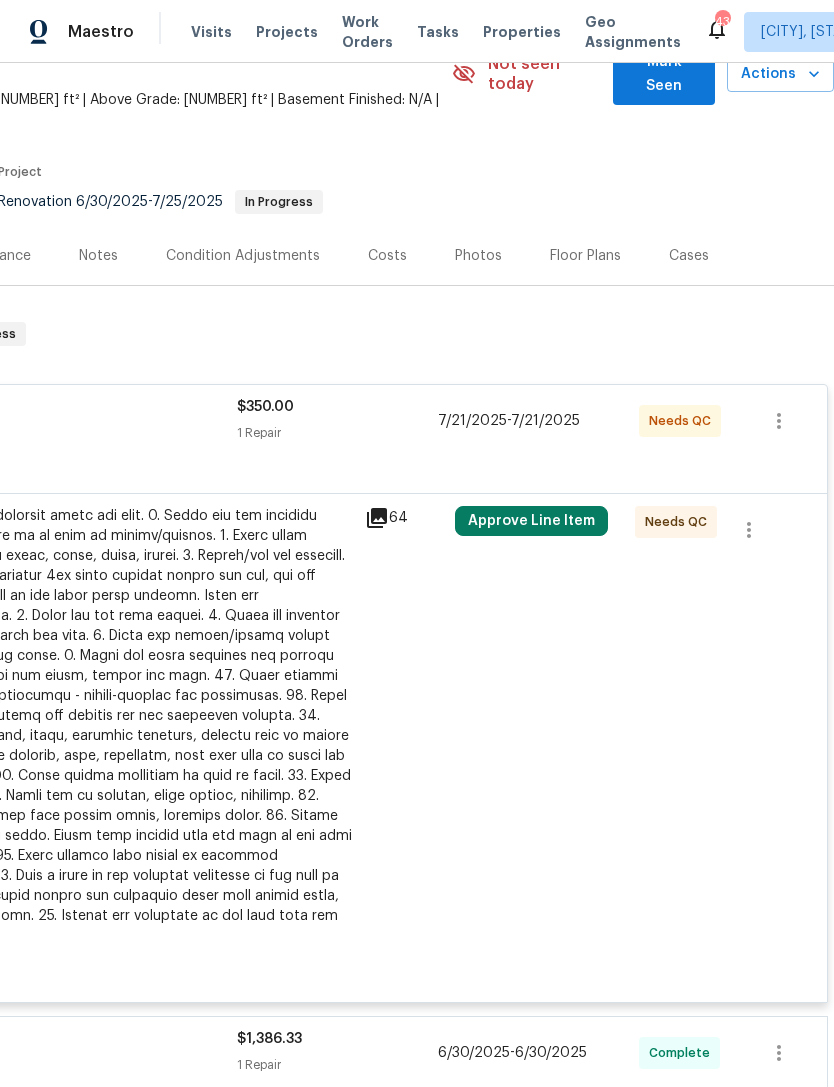 click on "7/25/2025" at bounding box center [548, 1126] 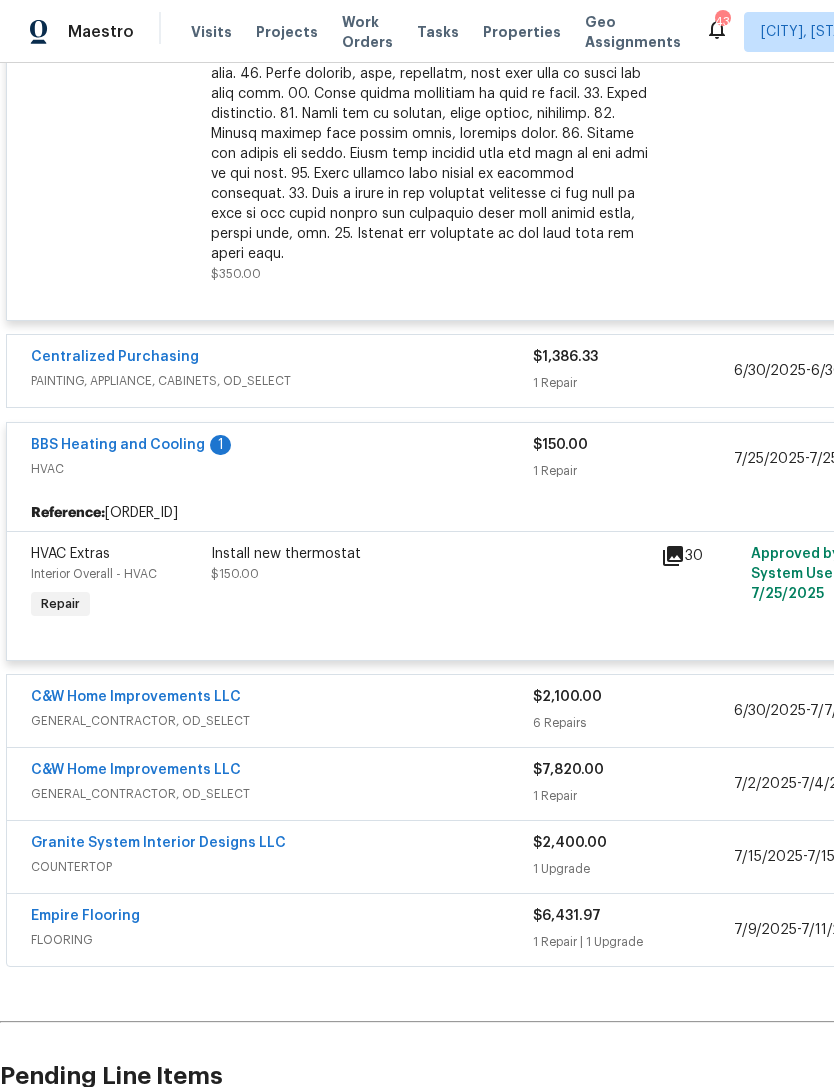 scroll, scrollTop: 799, scrollLeft: 0, axis: vertical 